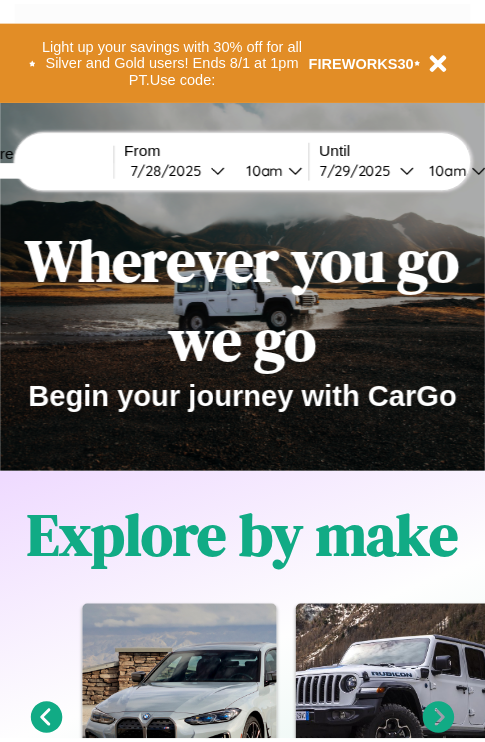 scroll, scrollTop: 0, scrollLeft: 0, axis: both 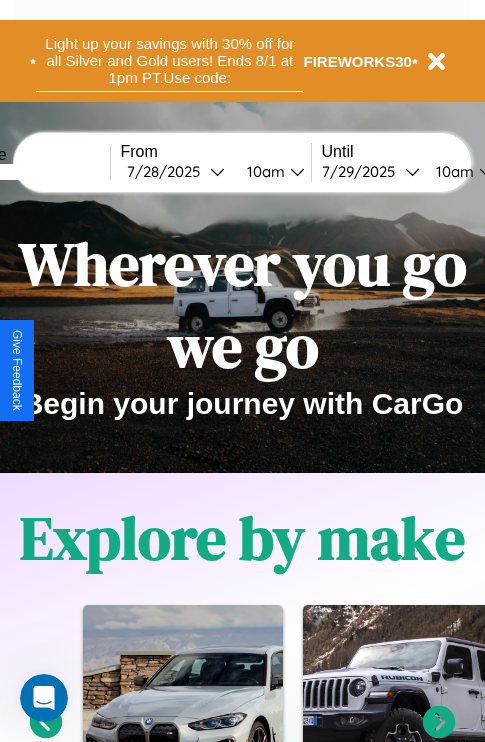 click on "Light up your savings with 30% off for all Silver and Gold users! Ends 8/1 at 1pm PT.  Use code:" at bounding box center [169, 61] 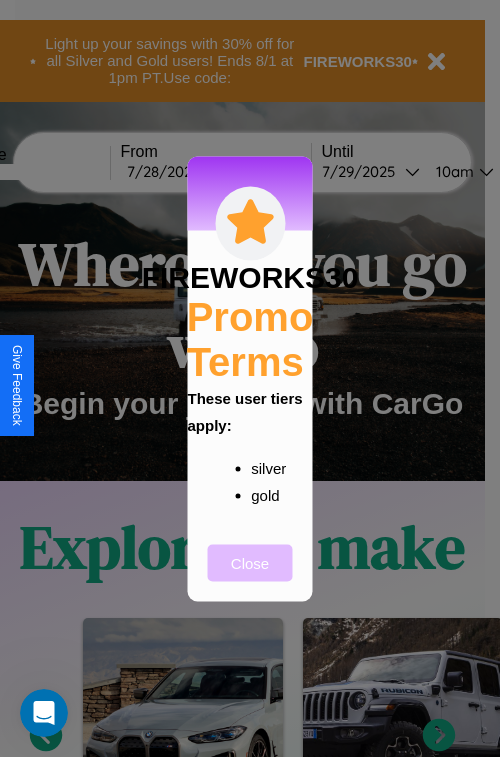 click on "Close" at bounding box center [250, 562] 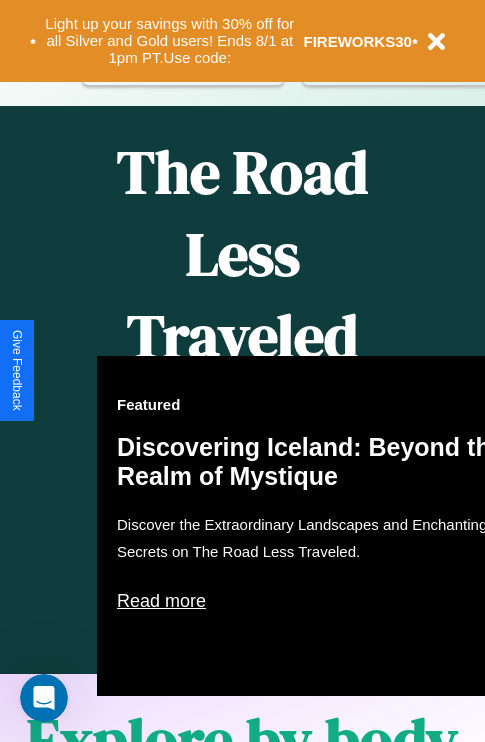 scroll, scrollTop: 0, scrollLeft: 0, axis: both 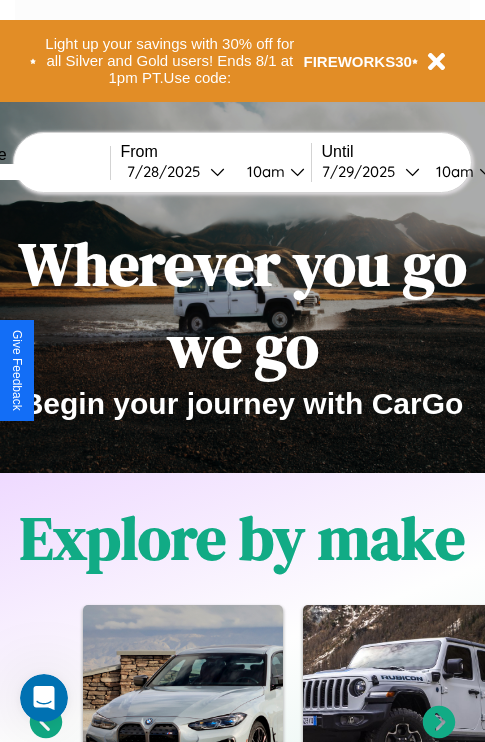 click at bounding box center [35, 172] 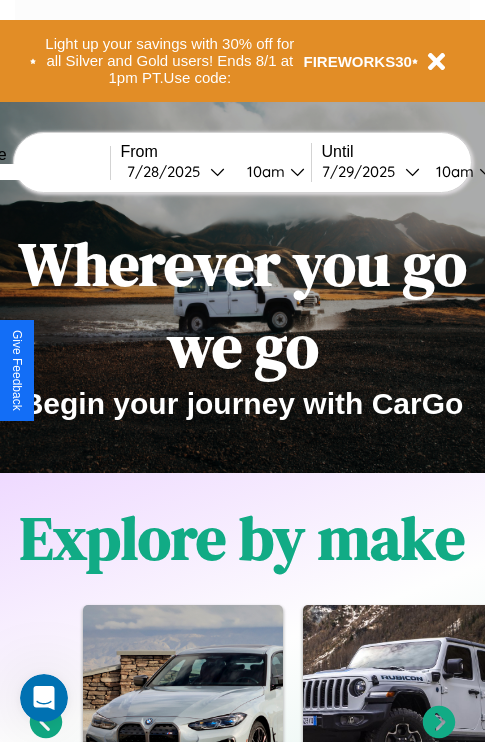 type on "******" 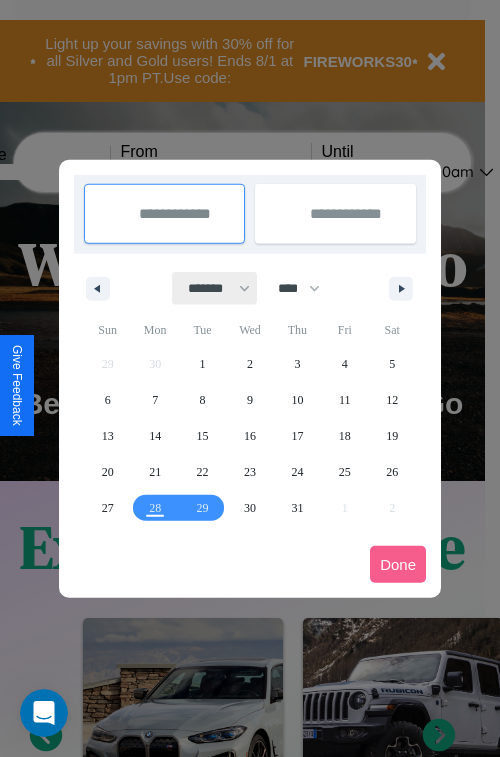 click on "******* ******** ***** ***** *** **** **** ****** ********* ******* ******** ********" at bounding box center [215, 288] 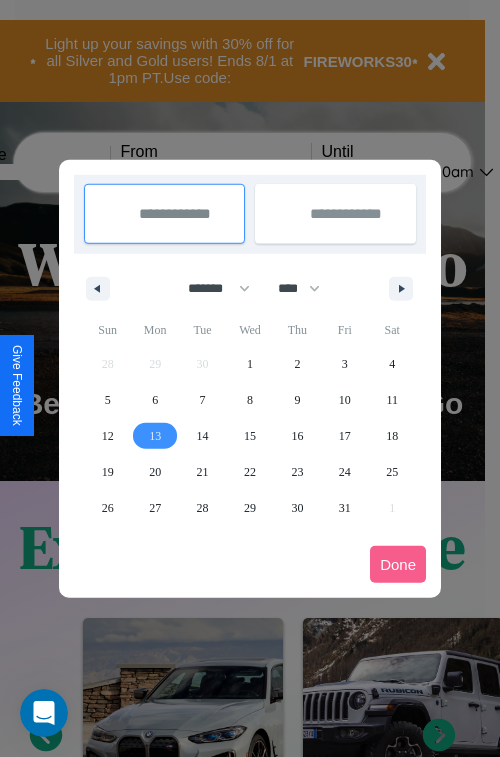 click on "13" at bounding box center [155, 436] 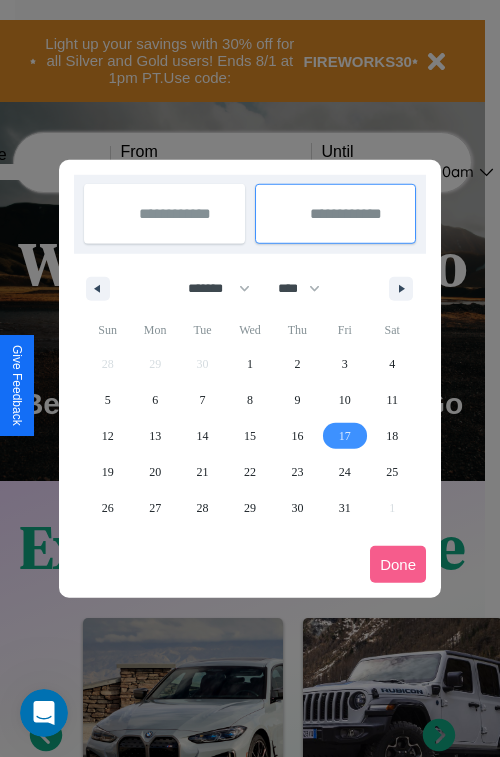 click on "17" at bounding box center (345, 436) 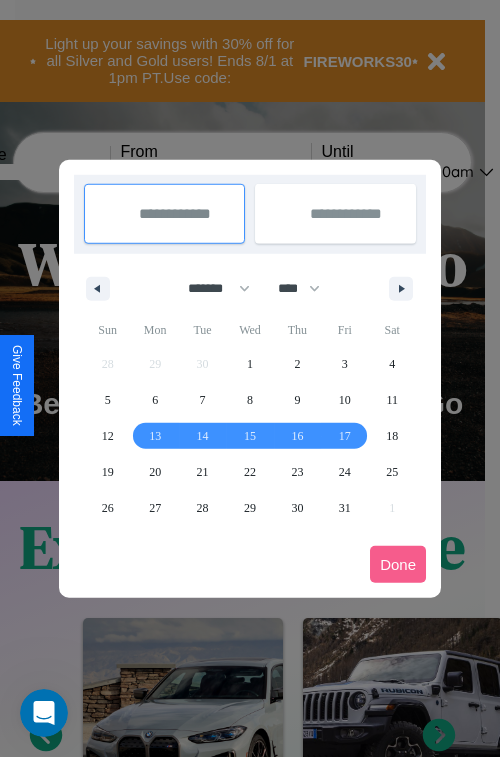type on "**********" 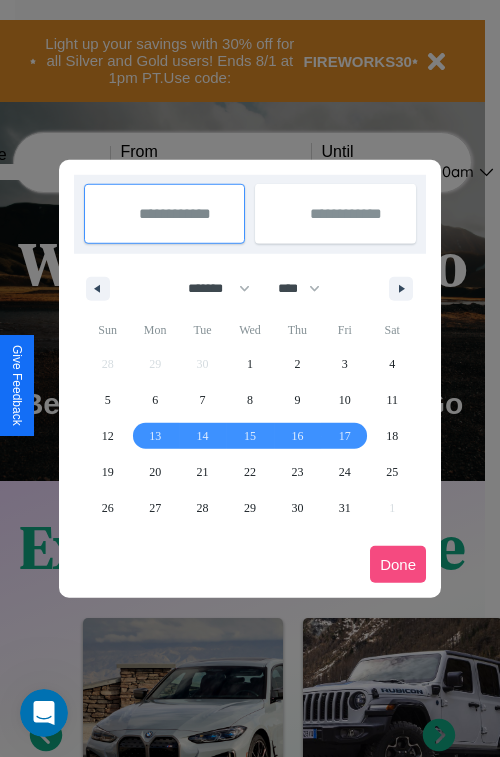 click on "Done" at bounding box center (398, 564) 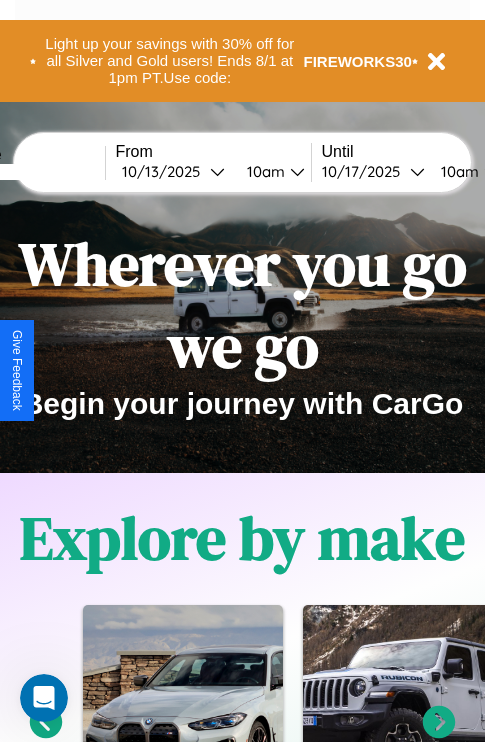 click on "10am" at bounding box center [263, 171] 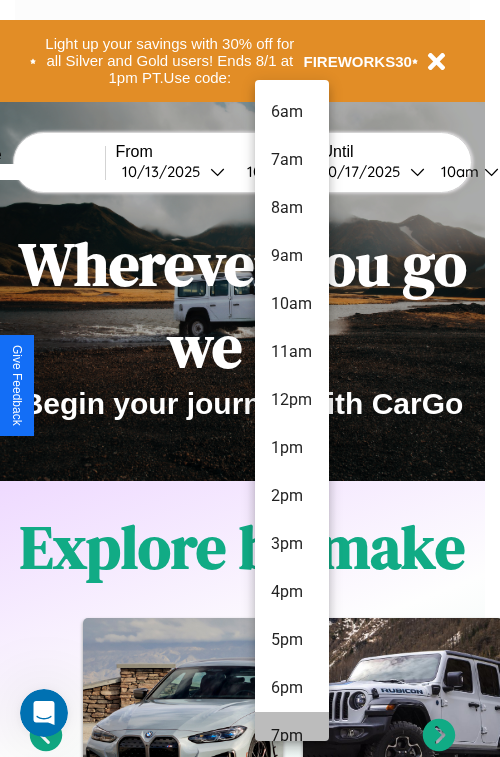 click on "7pm" at bounding box center [292, 736] 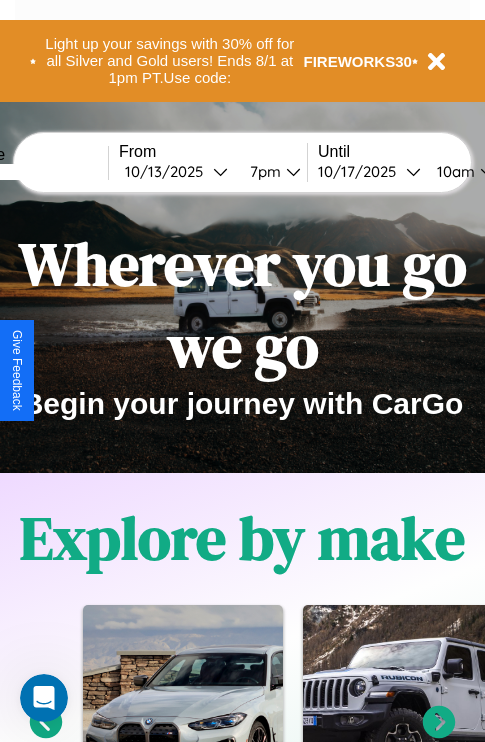 scroll, scrollTop: 0, scrollLeft: 77, axis: horizontal 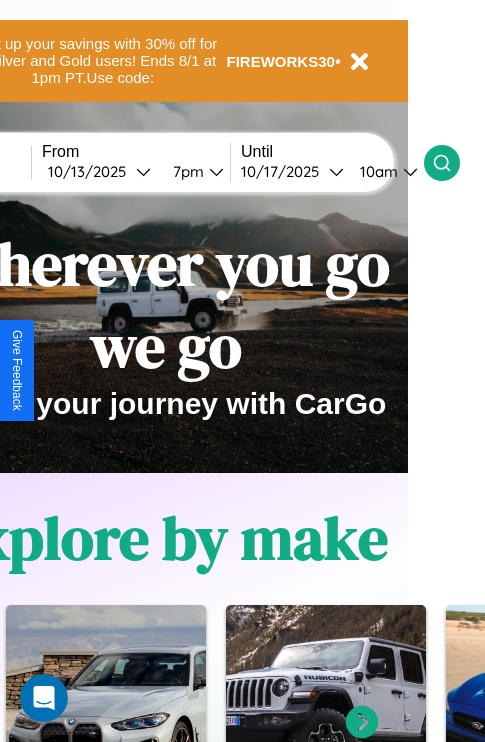 click 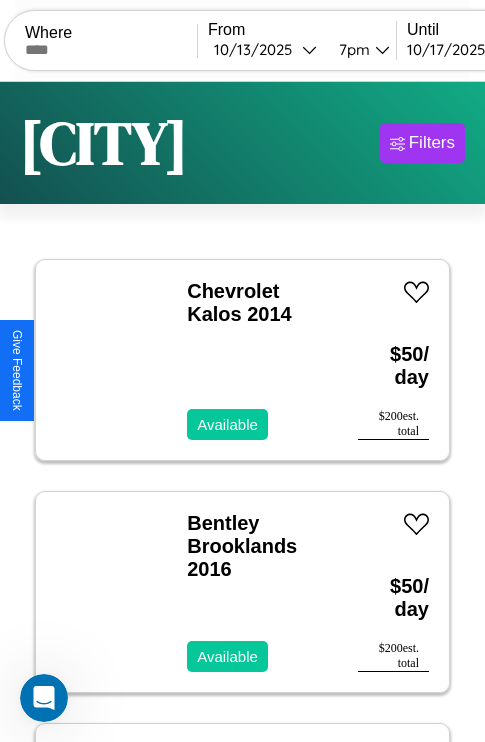 scroll, scrollTop: 66, scrollLeft: 0, axis: vertical 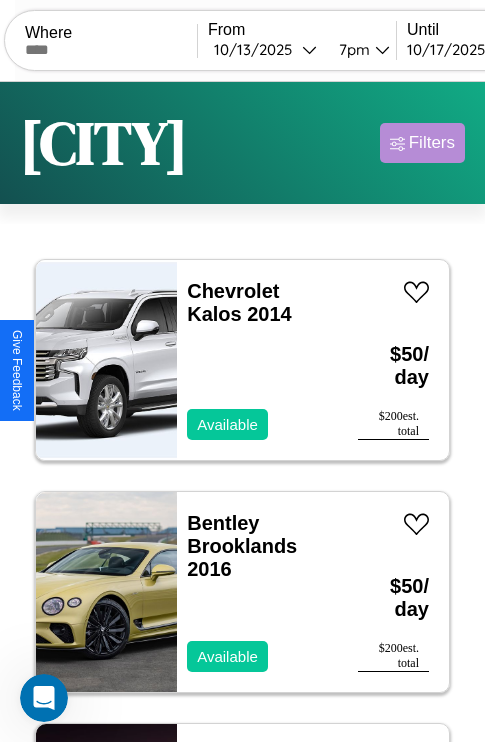 click on "Filters" at bounding box center (432, 143) 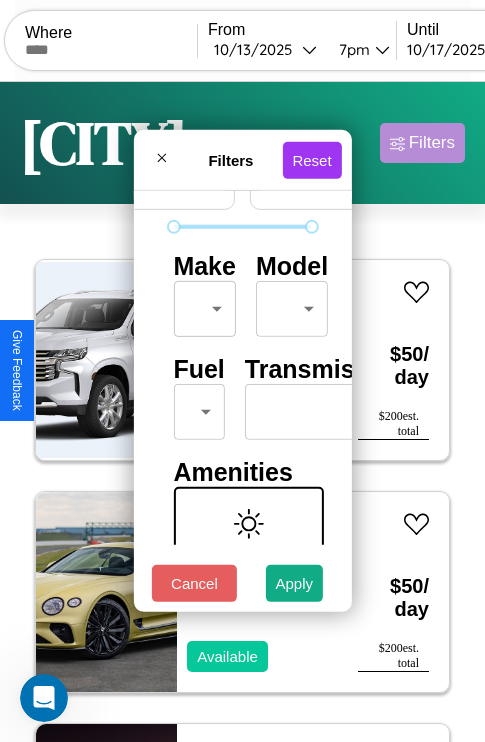 scroll, scrollTop: 162, scrollLeft: 0, axis: vertical 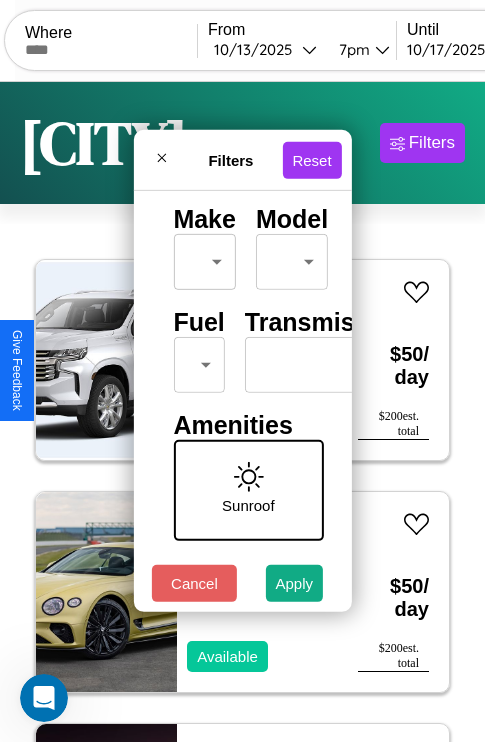 click on "CarGo Where From [MONTH] / [DAY] / [YEAR] [TIME] Until [MONTH] / [DAY] / [YEAR] [TIME] Become a Host Login Sign Up [CITY] Filters 20 cars in this area These cars can be picked up in this city. Chevrolet Kalos 2014 Available $ 50 / day $ 200 est. total Bentley Brooklands 2016 Available $ 50 / day $ 200 est. total Maserati Ghibli 2023 Available $ 160 / day $ 640 est. total Volvo B5R 2022 Available $ 200 / day $ 800 est. total Lexus RX 2020 Available $ 150 / day $ 600 est. total Aston Martin V12 Vantage 2020 Available $ 90 / day $ 360 est. total BMW 535xi 2023 Unavailable $ 180 / day $ 720 est. total Mercedes L1013 2022 Available $ 160 / day $ 640 est. total Bentley Mulsanne 2014 Available $ 140 / day $ 560 est. total Land Rover Range Rover Sport 2016 Available $ 200 / day $ 800 est. total Dodge Durango 2014 Available $ 60 / day $ 240 est. total Volvo 960 Series 2017 Available $ 40 / day $ 160 est. total Chrysler 200 2016 Available $ 90 / day $ 360 est. total" at bounding box center [242, 412] 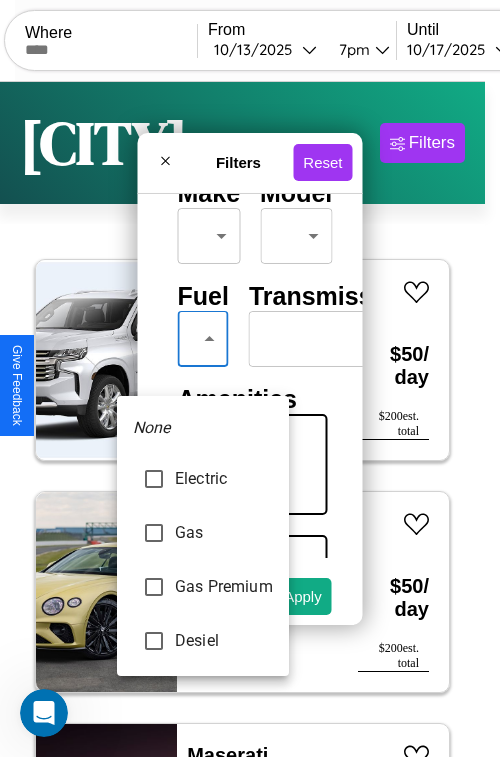 type on "******" 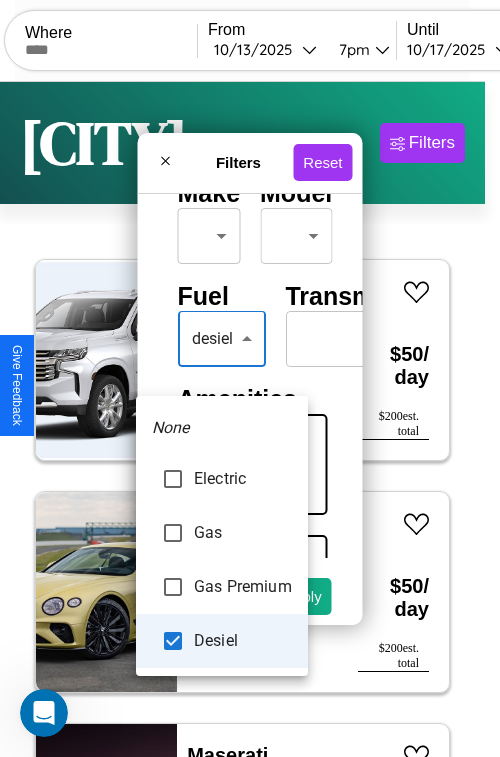 click at bounding box center [250, 378] 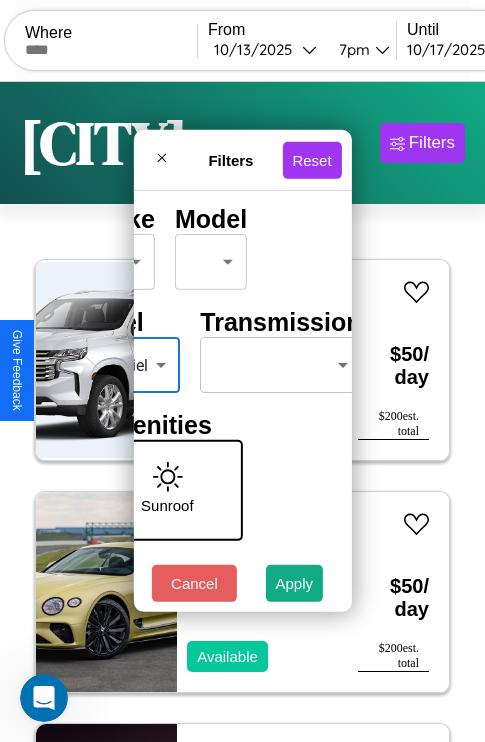 scroll, scrollTop: 162, scrollLeft: 100, axis: both 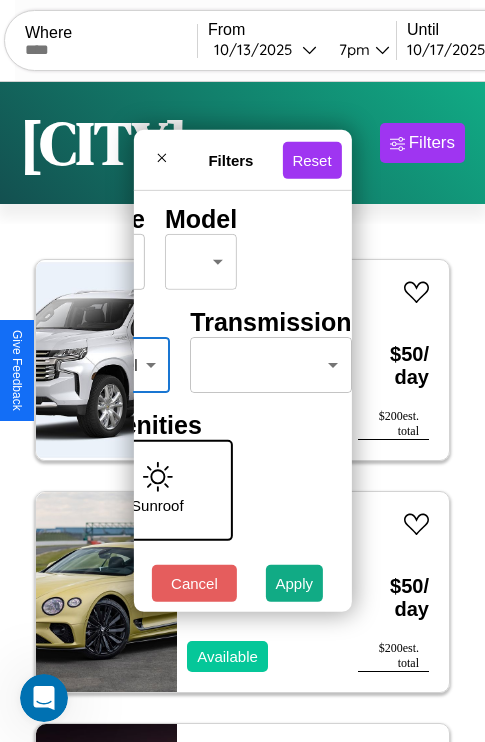 click on "CarGo Where From [MONTH] / [DAY] / [YEAR] [TIME] Until [MONTH] / [DAY] / [YEAR] [TIME] Become a Host Login Sign Up [CITY] Filters 20 cars in this area These cars can be picked up in this city. Chevrolet Kalos 2014 Available $ 50 / day $ 200 est. total Bentley Brooklands 2016 Available $ 50 / day $ 200 est. total Maserati Ghibli 2023 Available $ 160 / day $ 640 est. total Volvo B5R 2022 Available $ 200 / day $ 800 est. total Lexus RX 2020 Available $ 150 / day $ 600 est. total Aston Martin V12 Vantage 2020 Available $ 90 / day $ 360 est. total BMW 535xi 2023 Unavailable $ 180 / day $ 720 est. total Mercedes L1013 2022 Available $ 160 / day $ 640 est. total Bentley Mulsanne 2014 Available $ 140 / day $ 560 est. total Land Rover Range Rover Sport 2016 Available $ 200 / day $ 800 est. total Dodge Durango 2014 Available $ 60 / day $ 240 est. total Volvo 960 Series 2017 Available $ 40 / day $ 160 est. total Chrysler 200 2016 Available $ 90 / day $ 360 est. total" at bounding box center [242, 412] 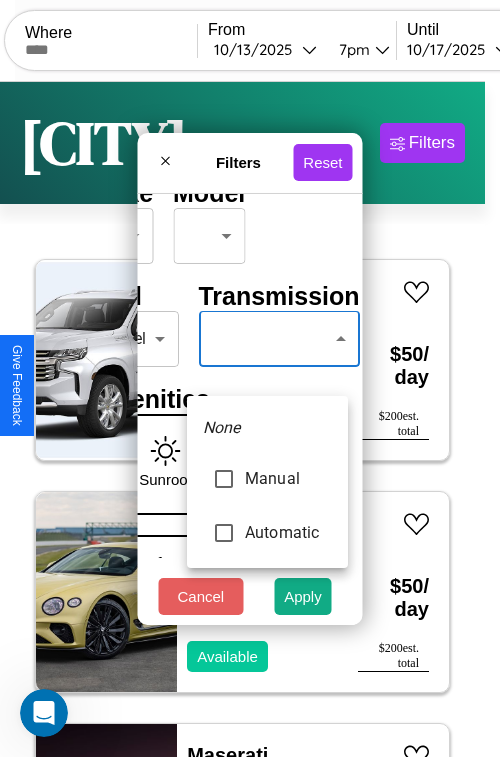 type on "******" 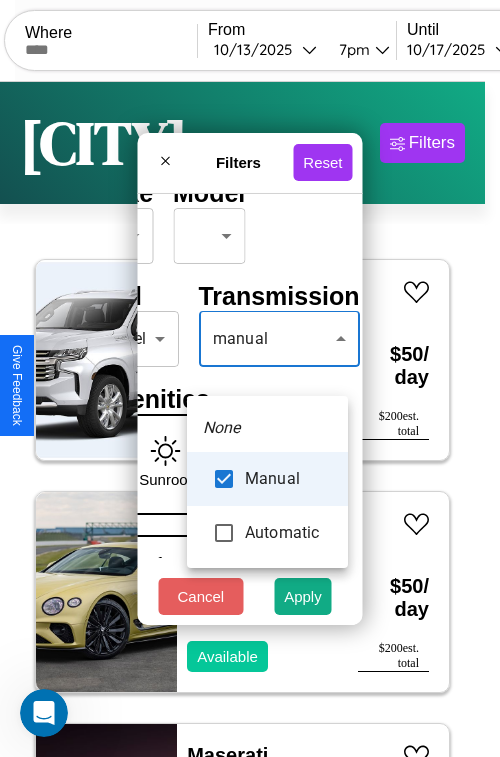click at bounding box center [250, 378] 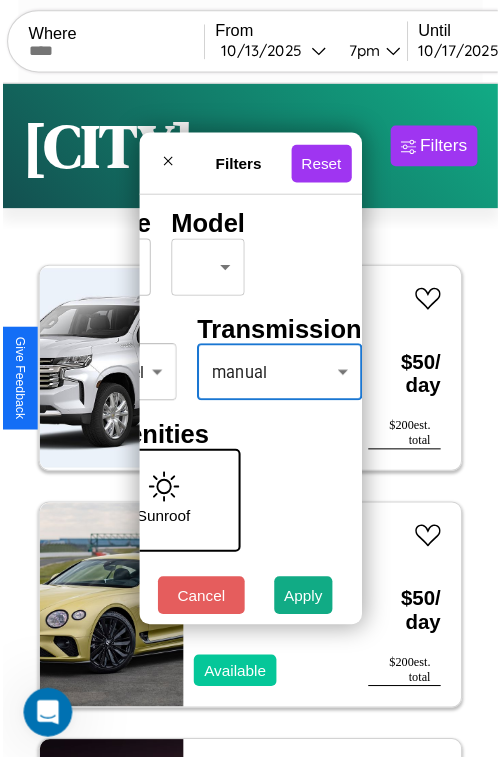 scroll, scrollTop: 59, scrollLeft: 40, axis: both 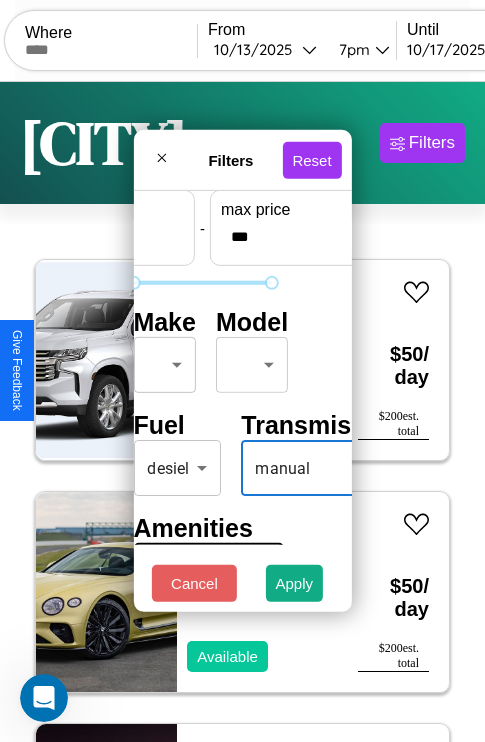 click on "CarGo Where From [MONTH] / [DAY] / [YEAR] [TIME] Until [MONTH] / [DAY] / [YEAR] [TIME] Become a Host Login Sign Up [CITY] Filters 20 cars in this area These cars can be picked up in this city. Chevrolet Kalos 2014 Available $ 50 / day $ 200 est. total Bentley Brooklands 2016 Available $ 50 / day $ 200 est. total Maserati Ghibli 2023 Available $ 160 / day $ 640 est. total Volvo B5R 2022 Available $ 200 / day $ 800 est. total Lexus RX 2020 Available $ 150 / day $ 600 est. total Aston Martin V12 Vantage 2020 Available $ 90 / day $ 360 est. total BMW 535xi 2023 Unavailable $ 180 / day $ 720 est. total Mercedes L1013 2022 Available $ 160 / day $ 640 est. total Bentley Mulsanne 2014 Available $ 140 / day $ 560 est. total Land Rover Range Rover Sport 2016 Available $ 200 / day $ 800 est. total Dodge Durango 2014 Available $ 60 / day $ 240 est. total Volvo 960 Series 2017 Available $ 40 / day $ 160 est. total Chrysler 200 2016 Available $ 90 / day $ 360 est. total" at bounding box center (242, 412) 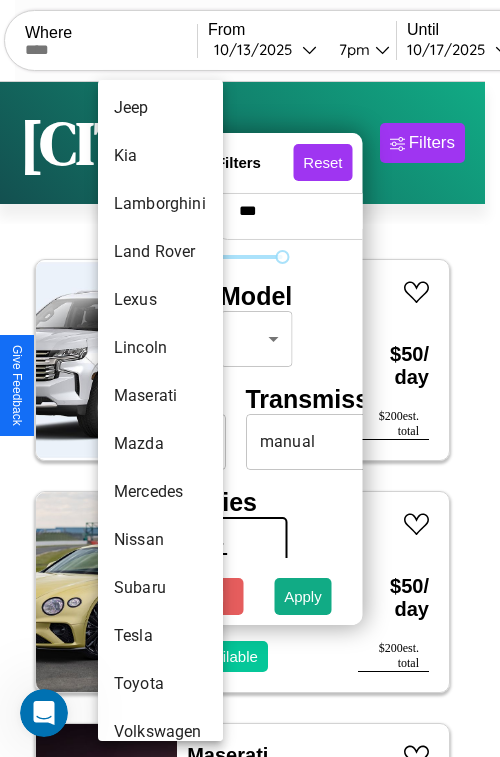 scroll, scrollTop: 1083, scrollLeft: 0, axis: vertical 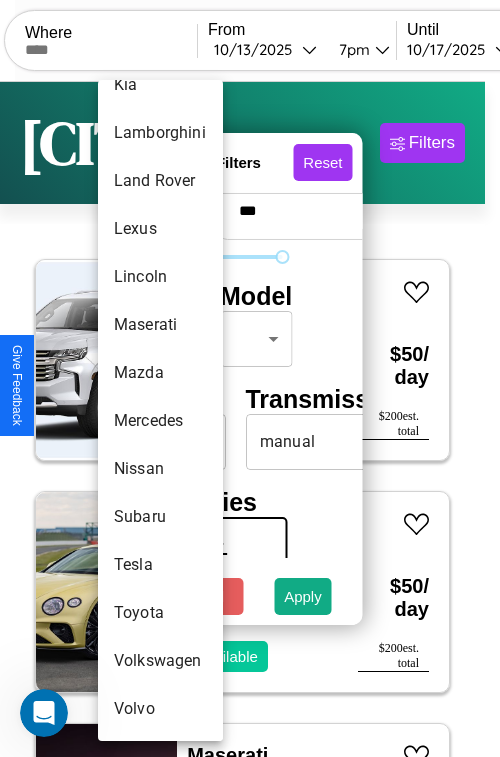 click on "Subaru" at bounding box center [160, 517] 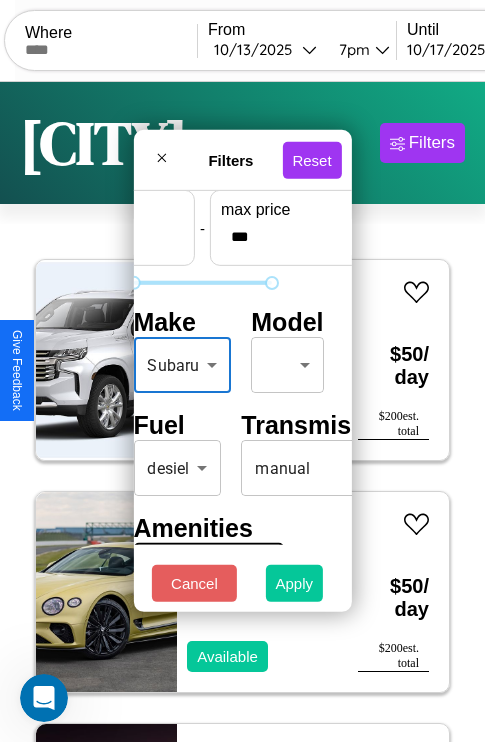 click on "Apply" at bounding box center (295, 583) 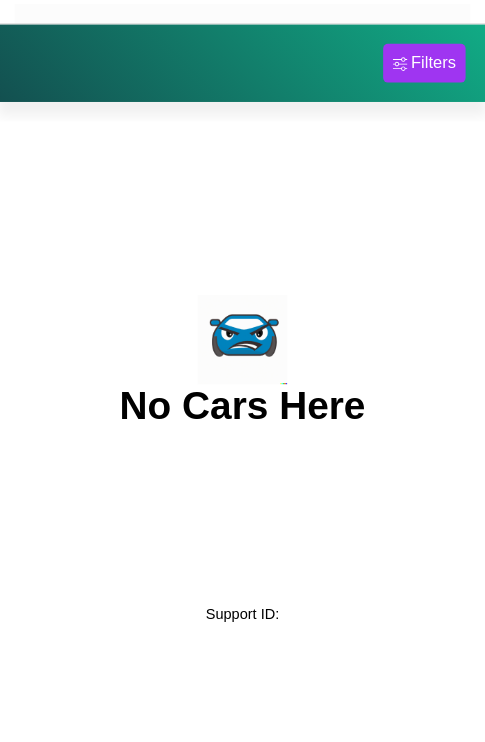 scroll, scrollTop: 0, scrollLeft: 0, axis: both 